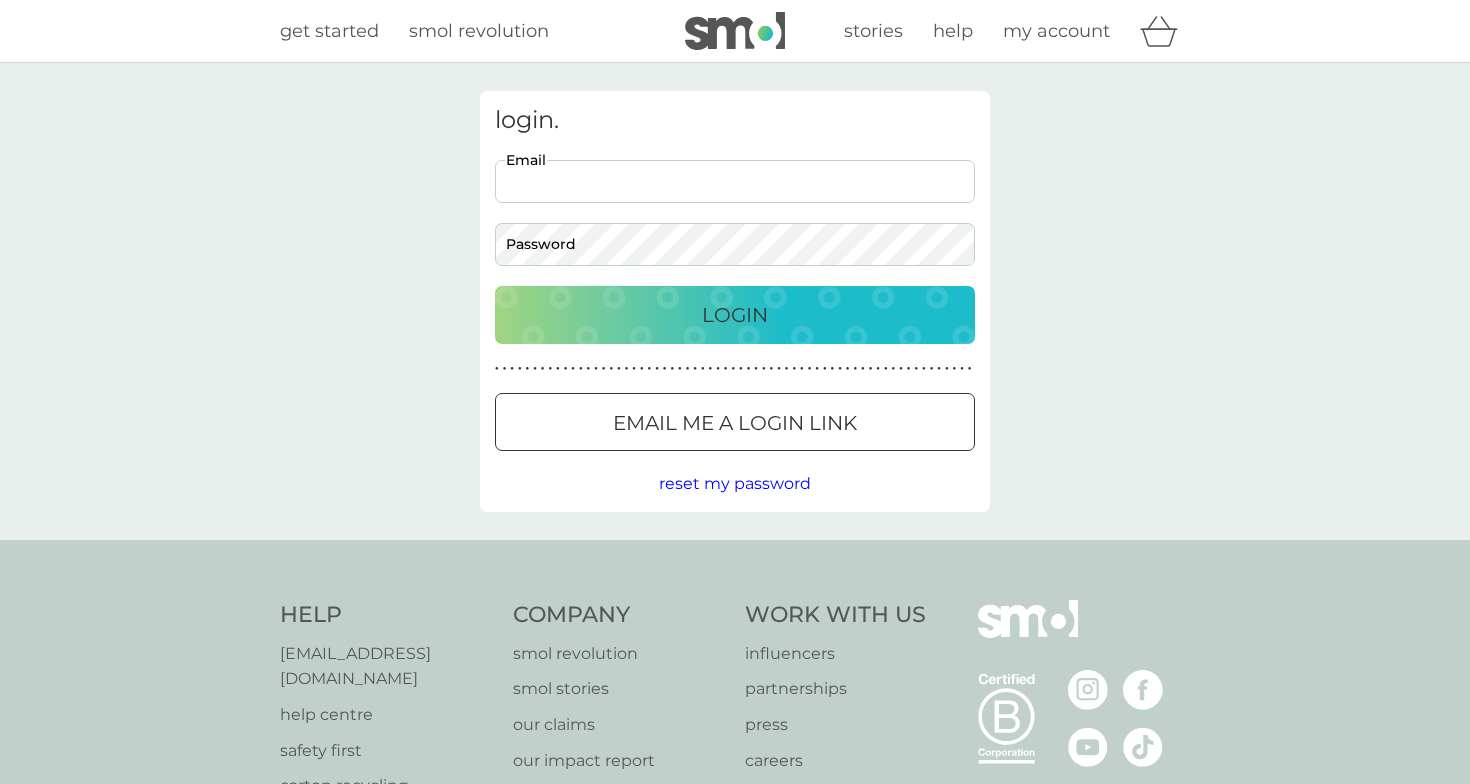 scroll, scrollTop: 0, scrollLeft: 0, axis: both 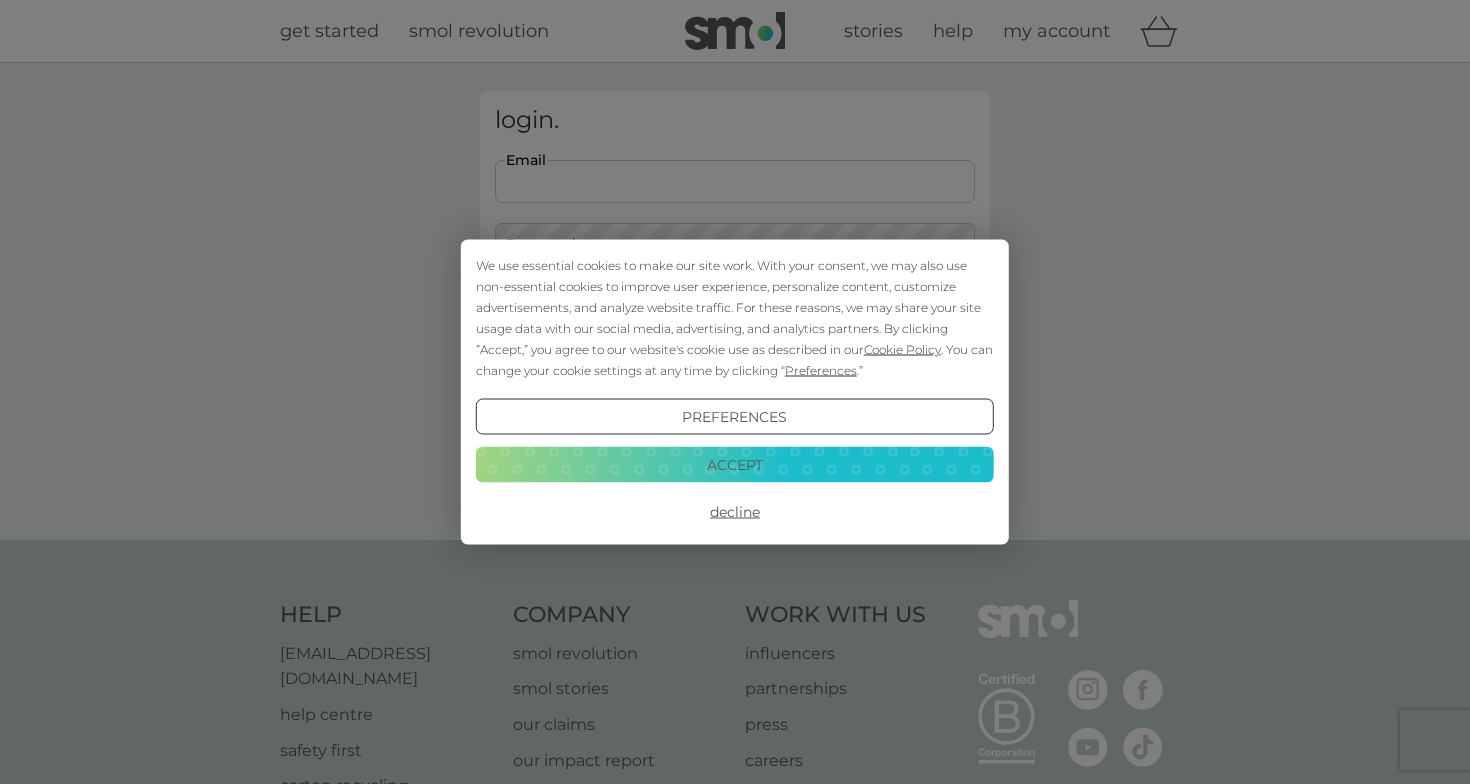 type on "[PERSON_NAME][EMAIL_ADDRESS][DOMAIN_NAME]" 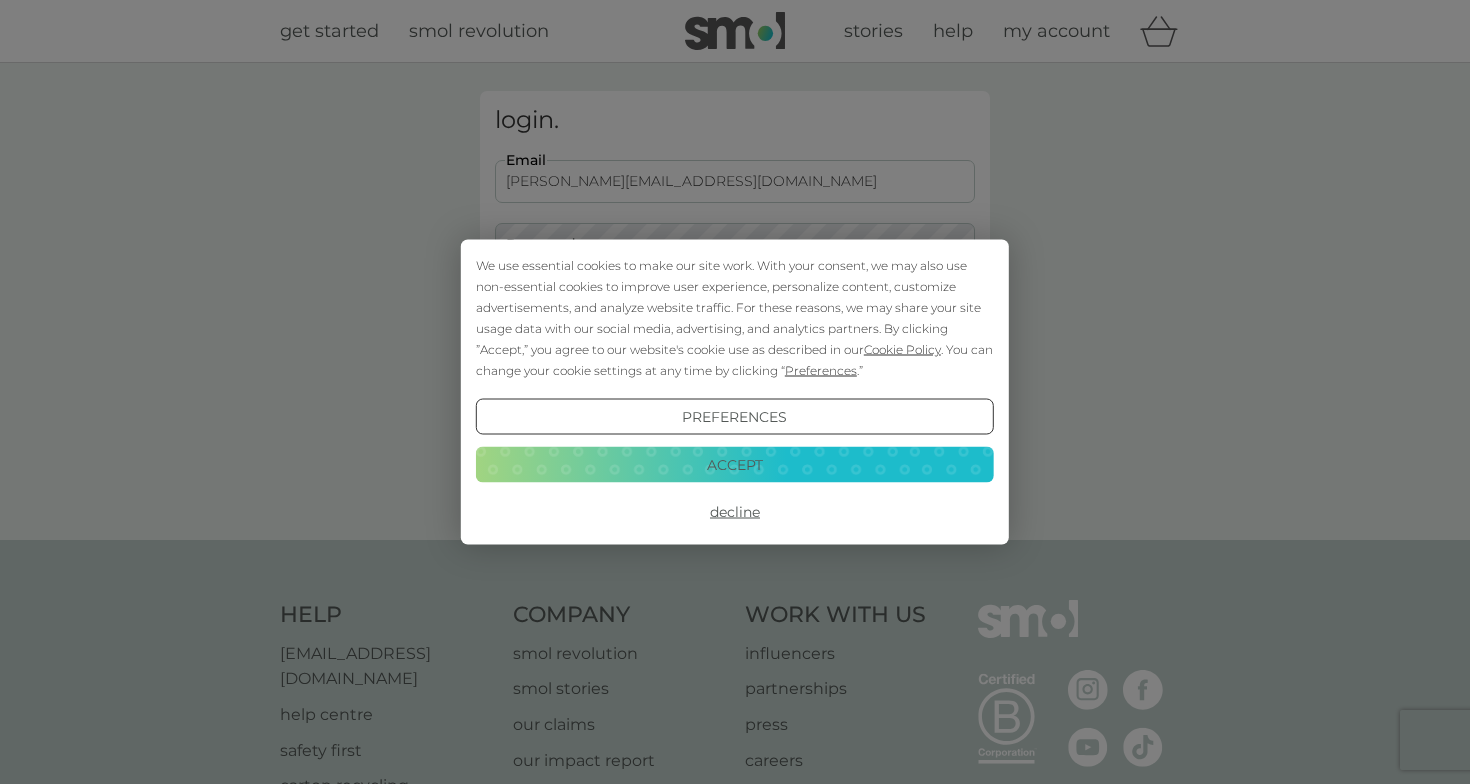 click on "Login" at bounding box center [735, 315] 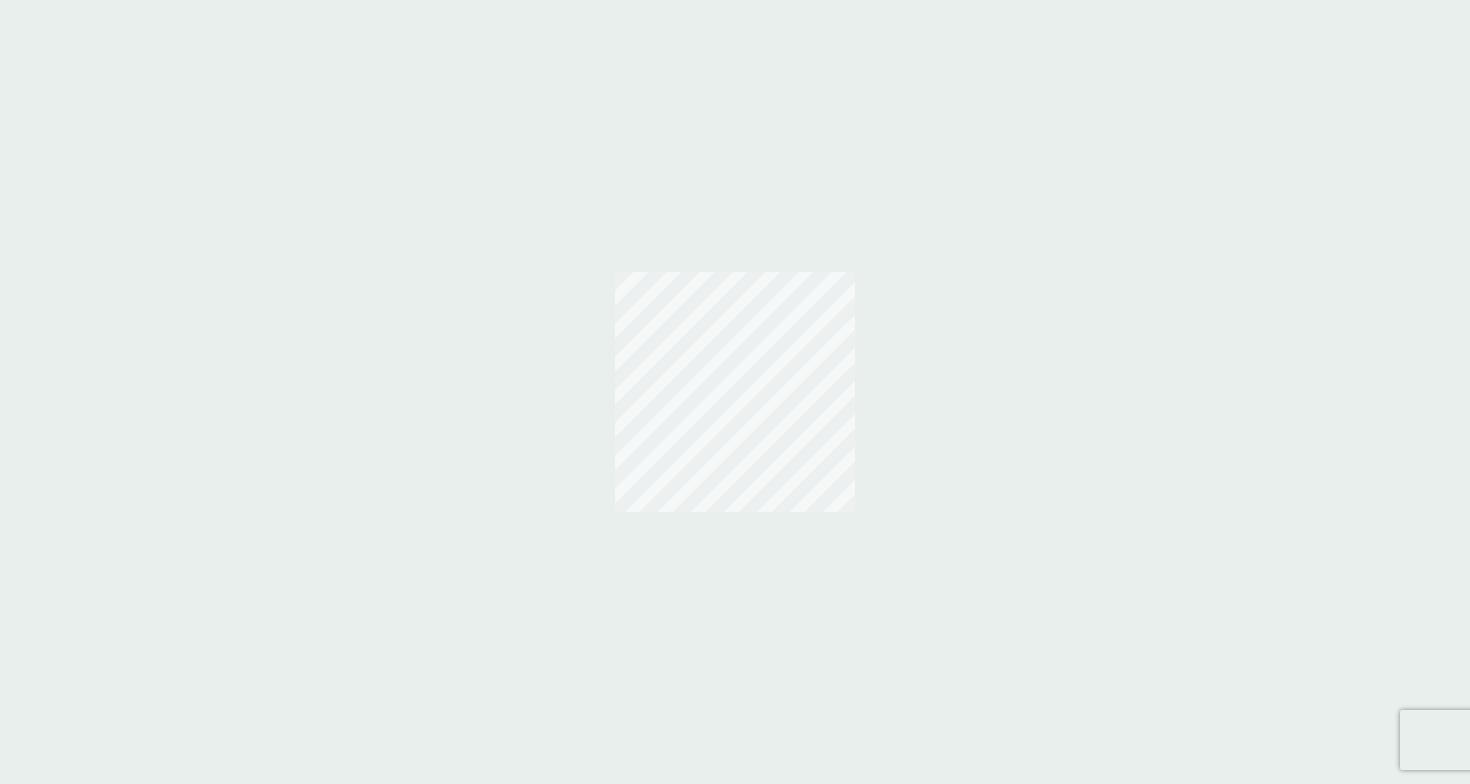 scroll, scrollTop: 0, scrollLeft: 0, axis: both 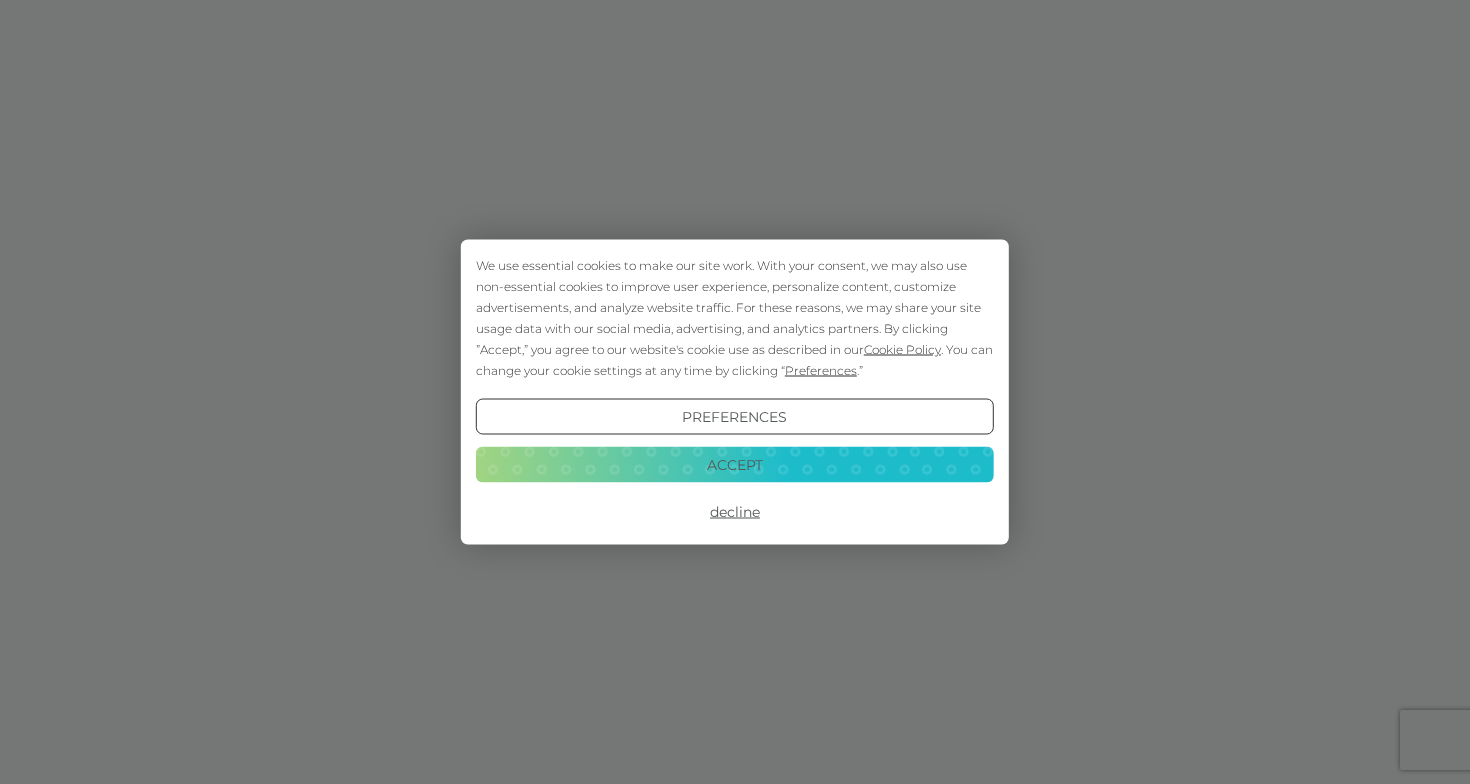 click on "Accept" at bounding box center [735, 464] 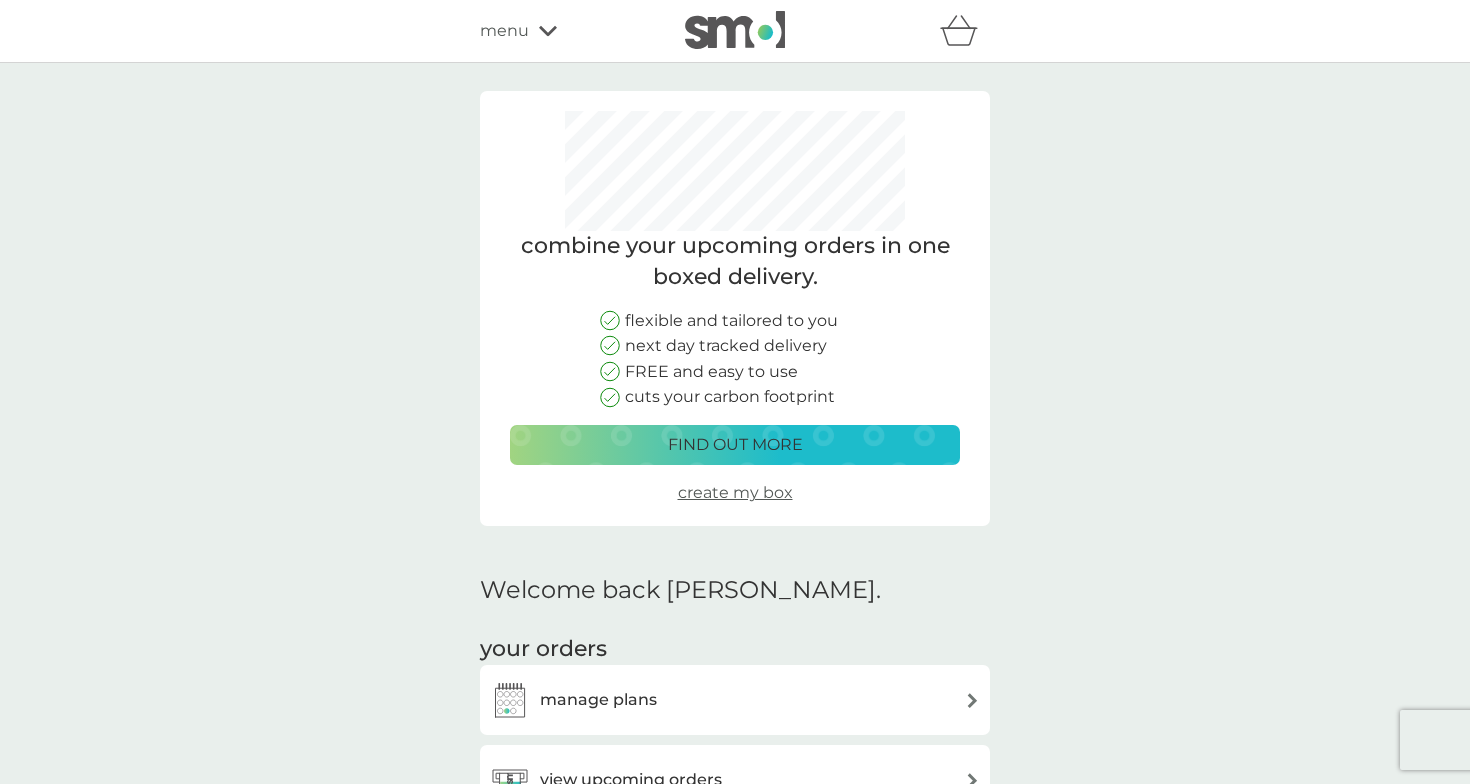 scroll, scrollTop: 0, scrollLeft: 0, axis: both 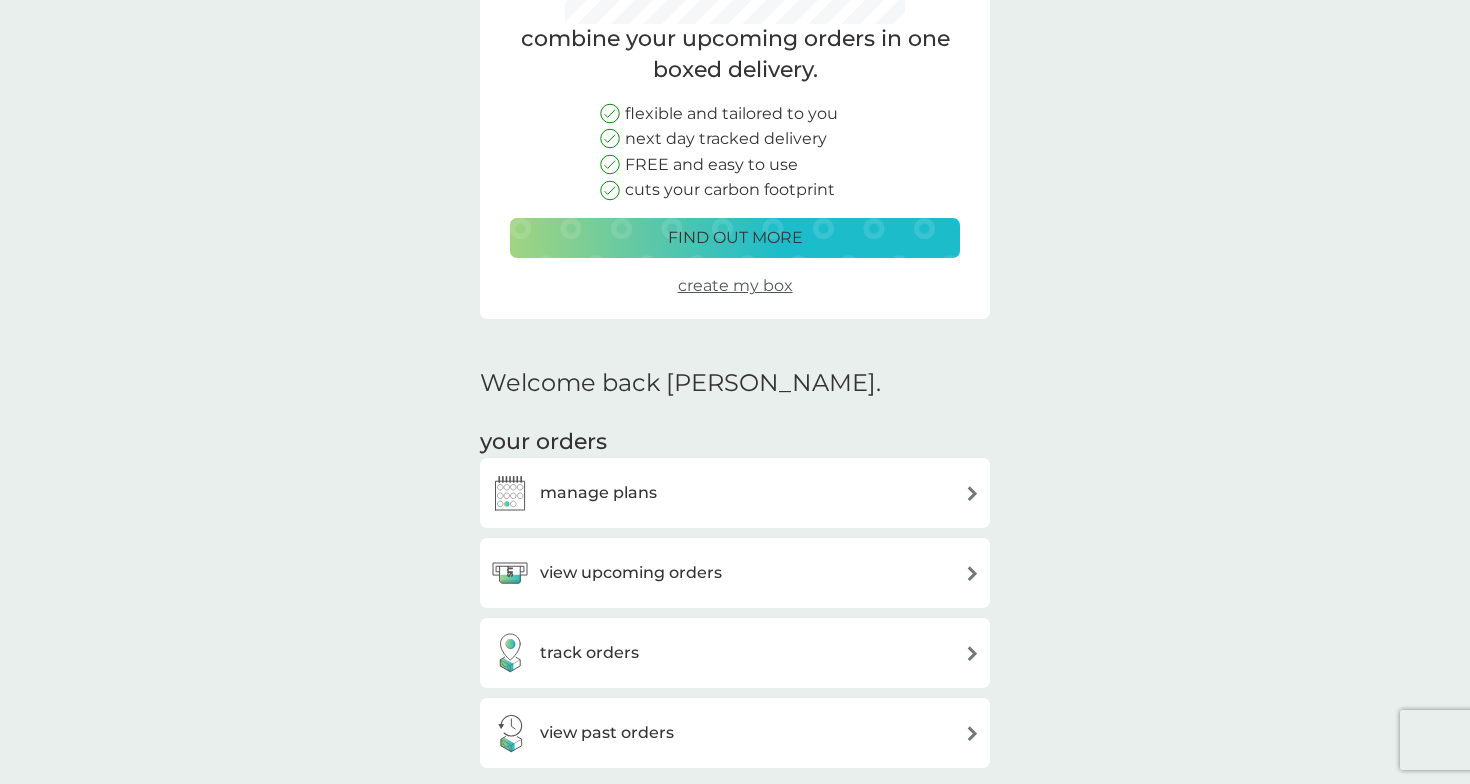 click on "manage plans" at bounding box center [598, 493] 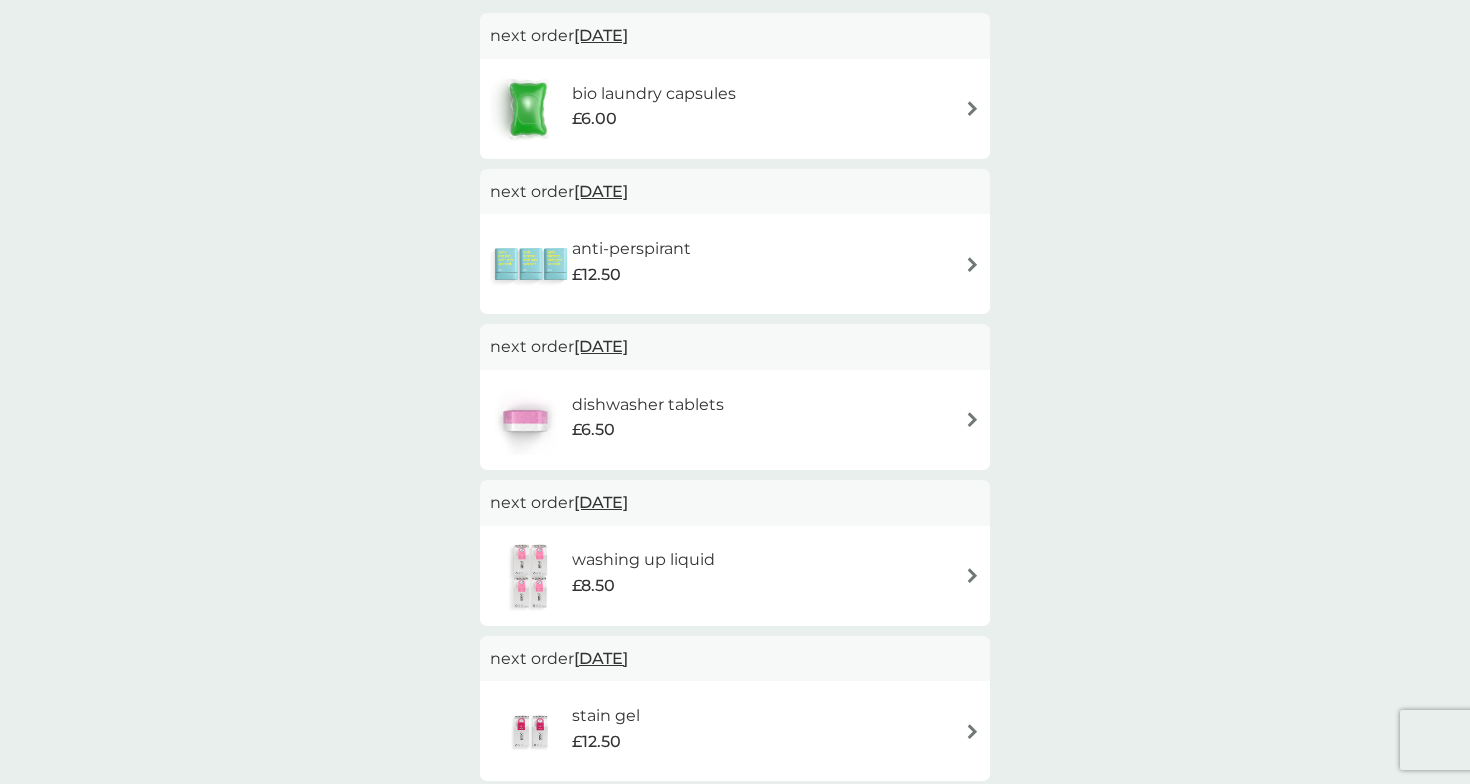 scroll, scrollTop: 471, scrollLeft: 0, axis: vertical 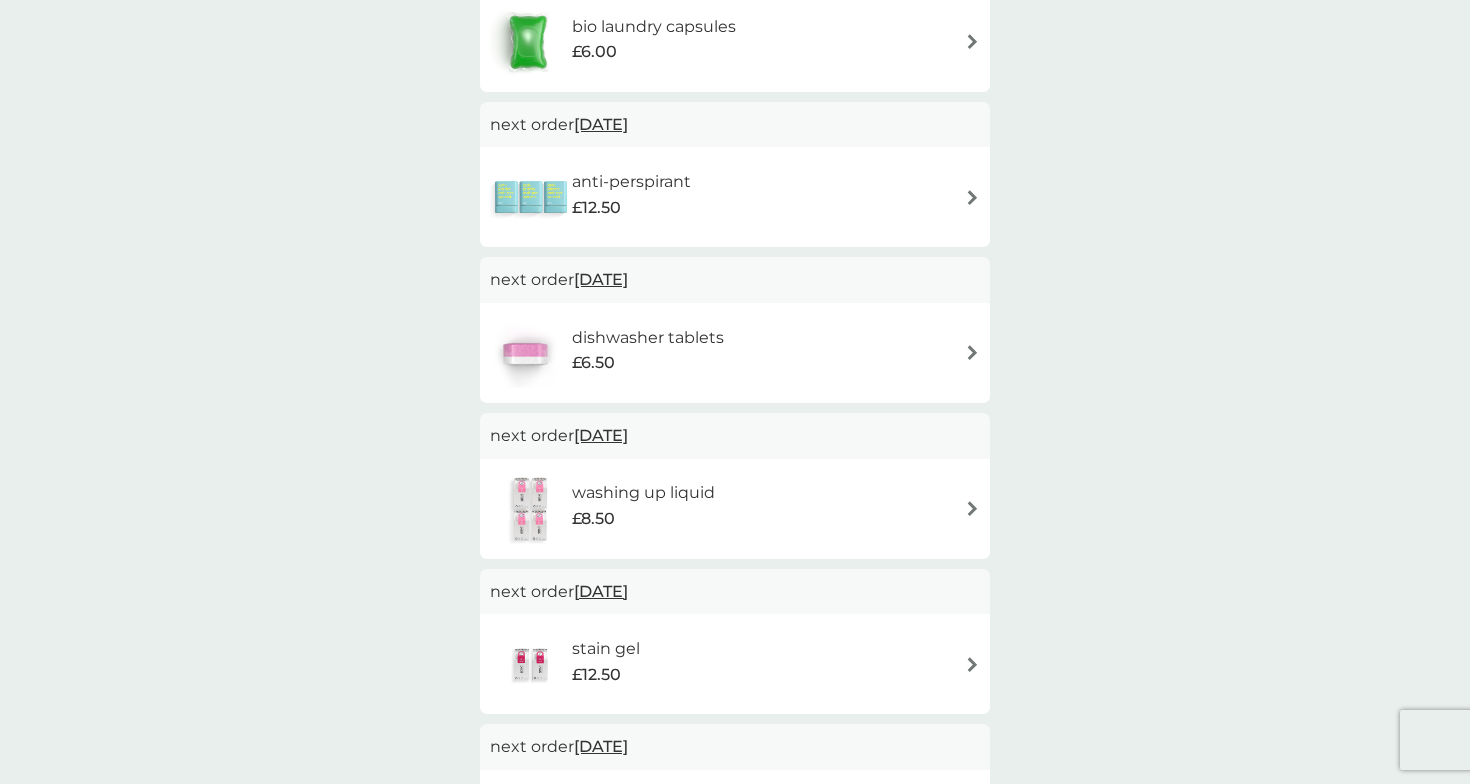 click on "18 Aug 2025" at bounding box center [601, 279] 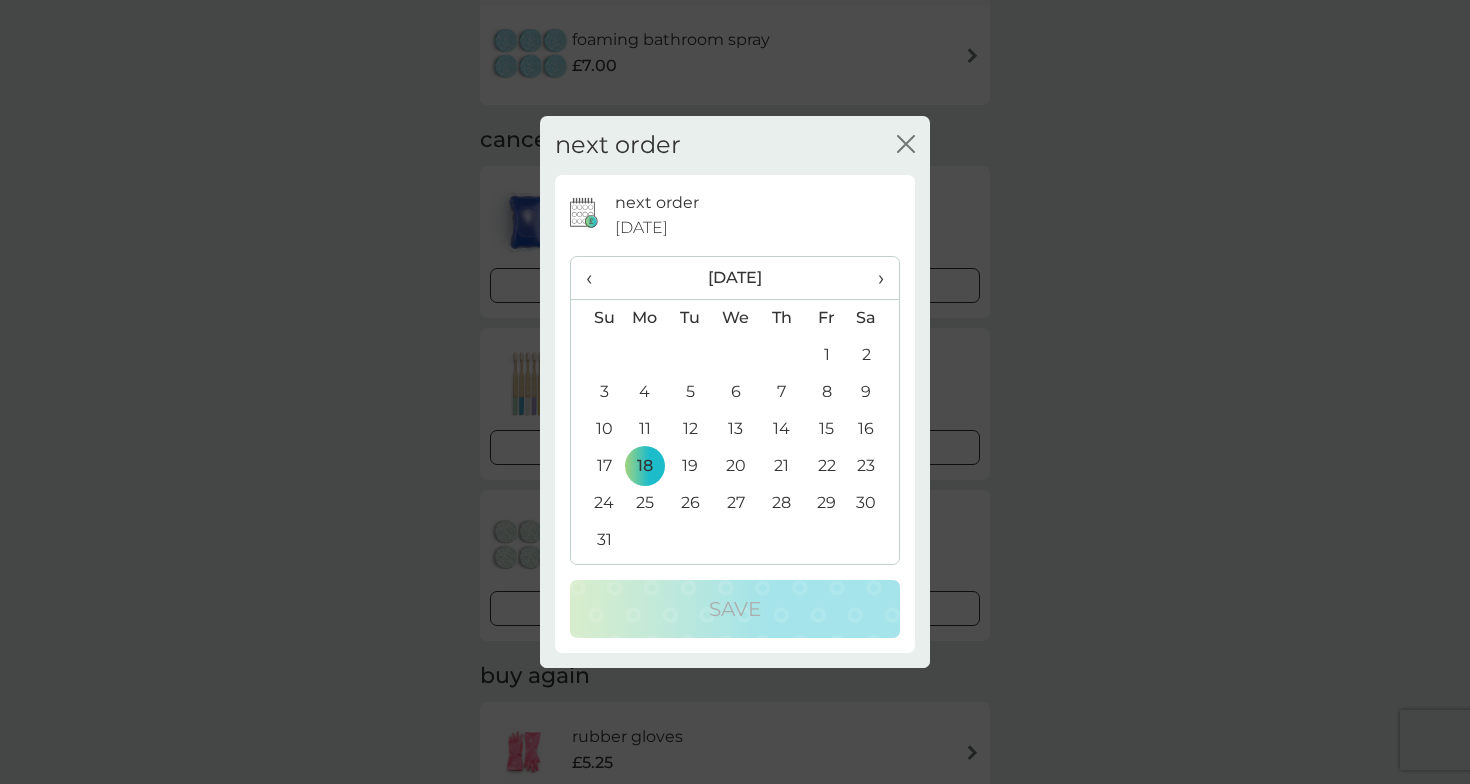 scroll, scrollTop: 1516, scrollLeft: 0, axis: vertical 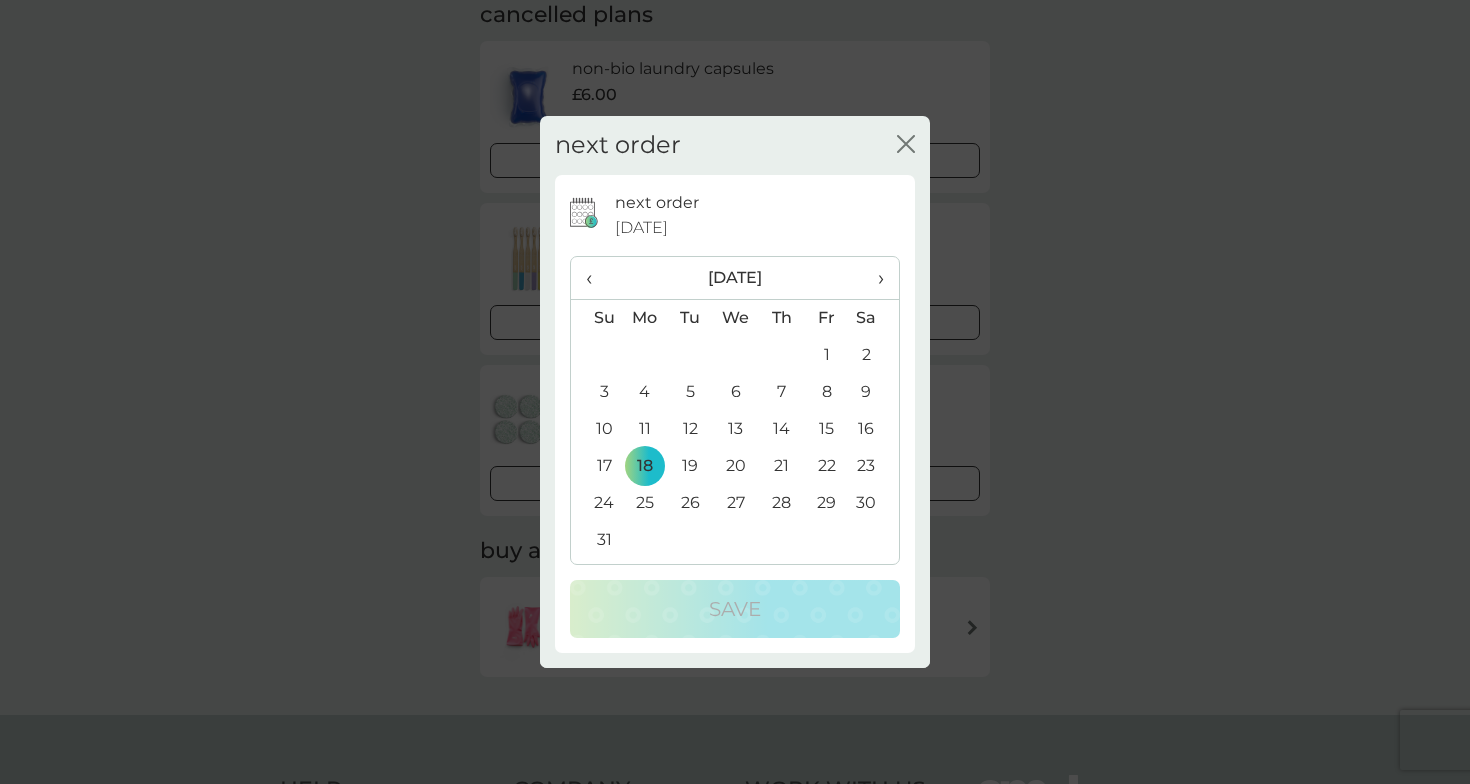 click on "next order close" at bounding box center [735, 145] 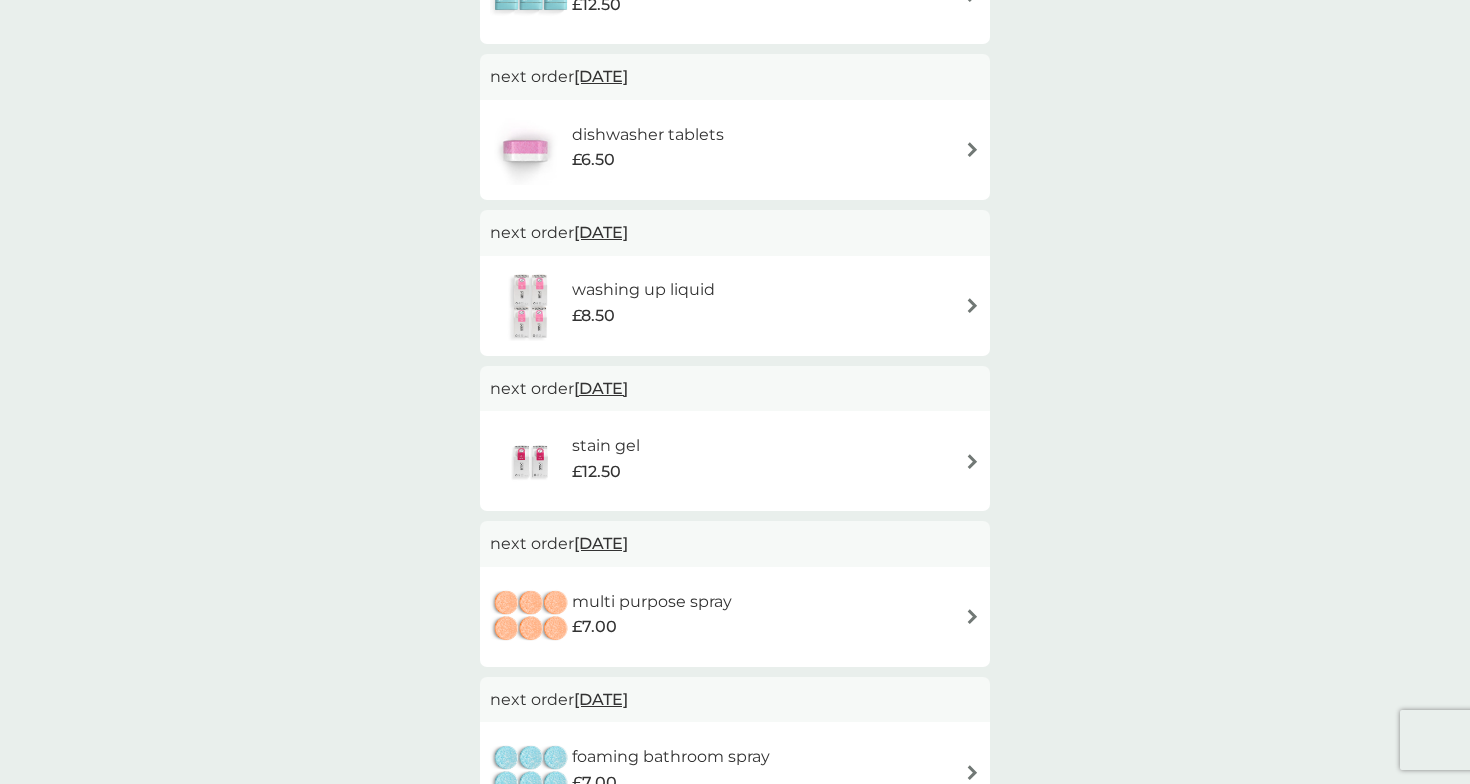 scroll, scrollTop: 659, scrollLeft: 0, axis: vertical 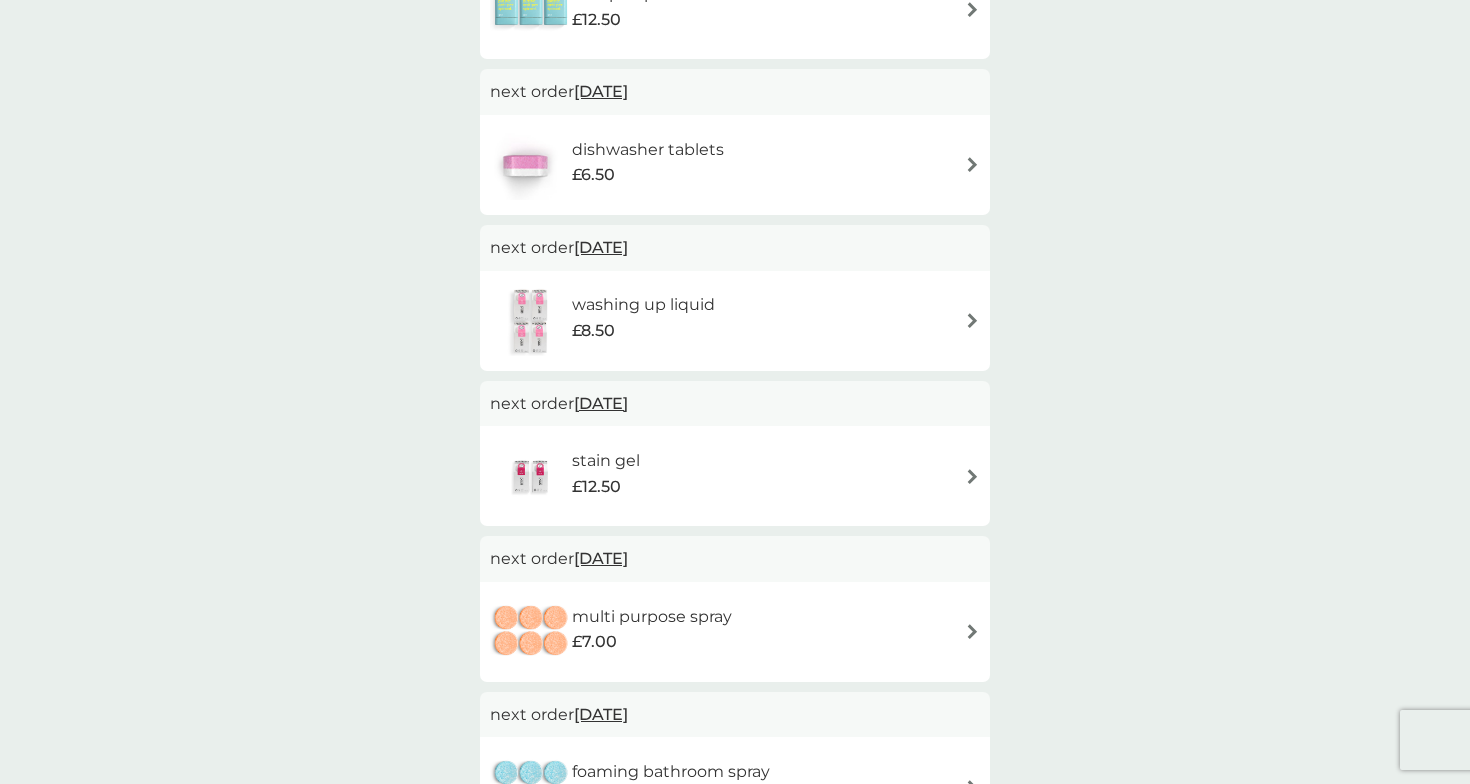 click on "dishwasher tablets £6.50" at bounding box center (658, 165) 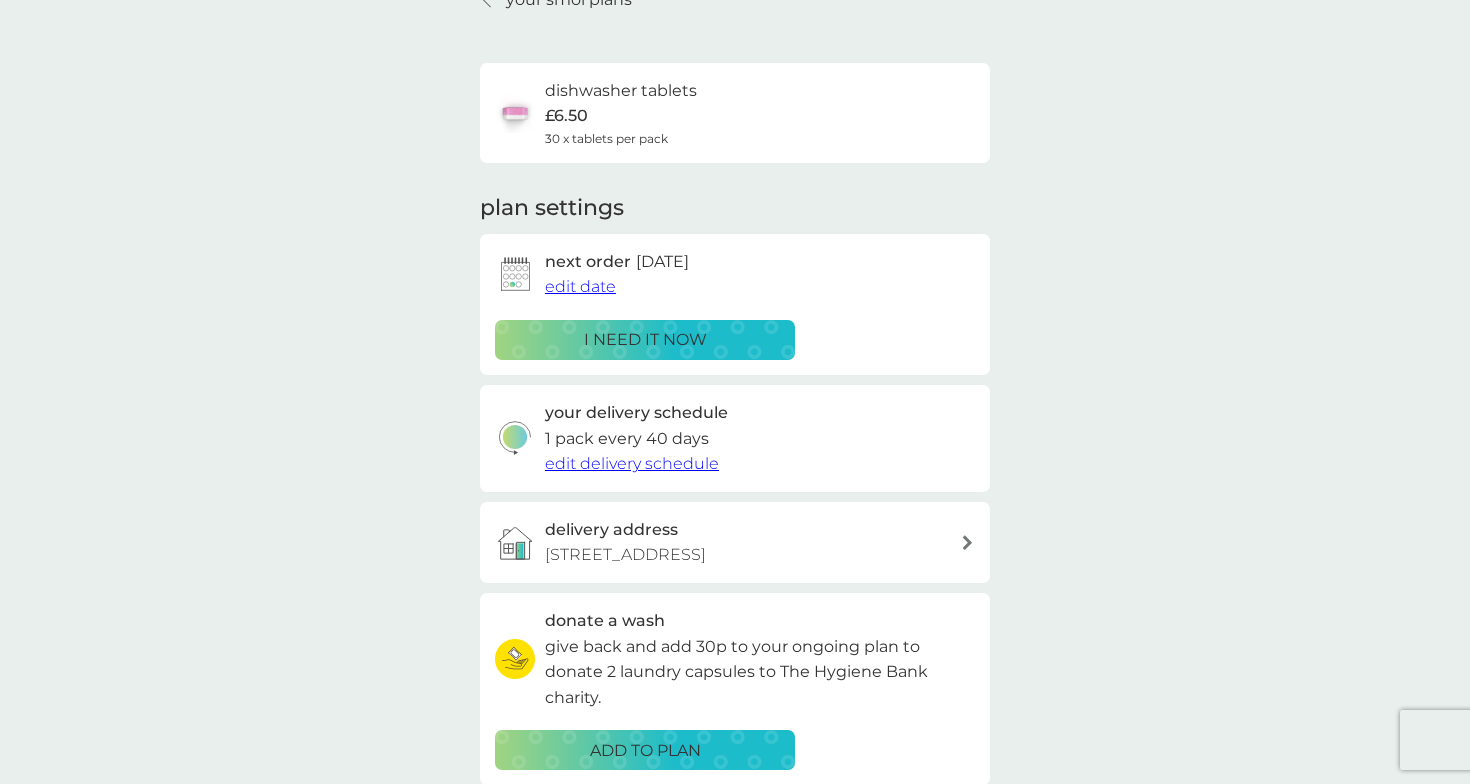 scroll, scrollTop: 399, scrollLeft: 0, axis: vertical 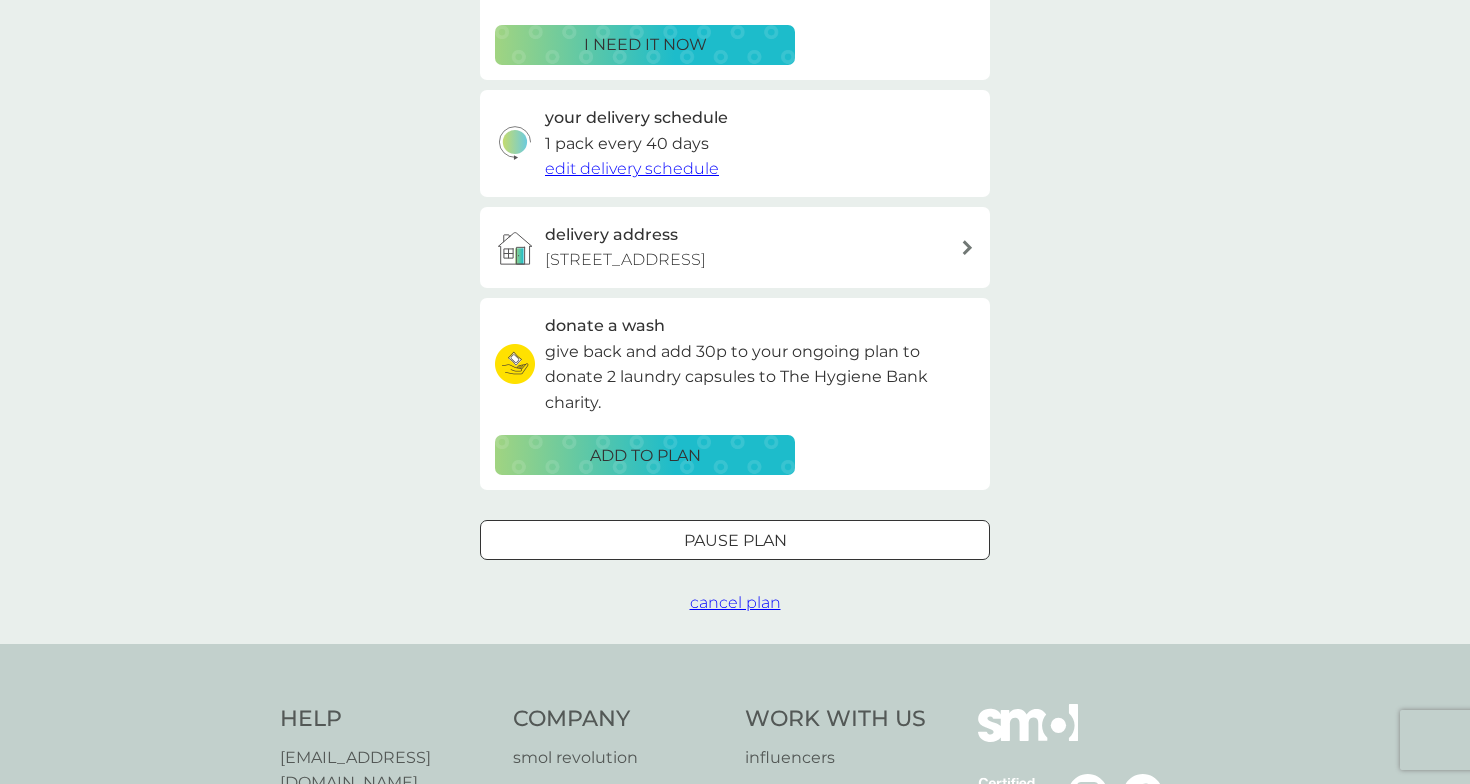 click on "Pause plan" at bounding box center [735, 541] 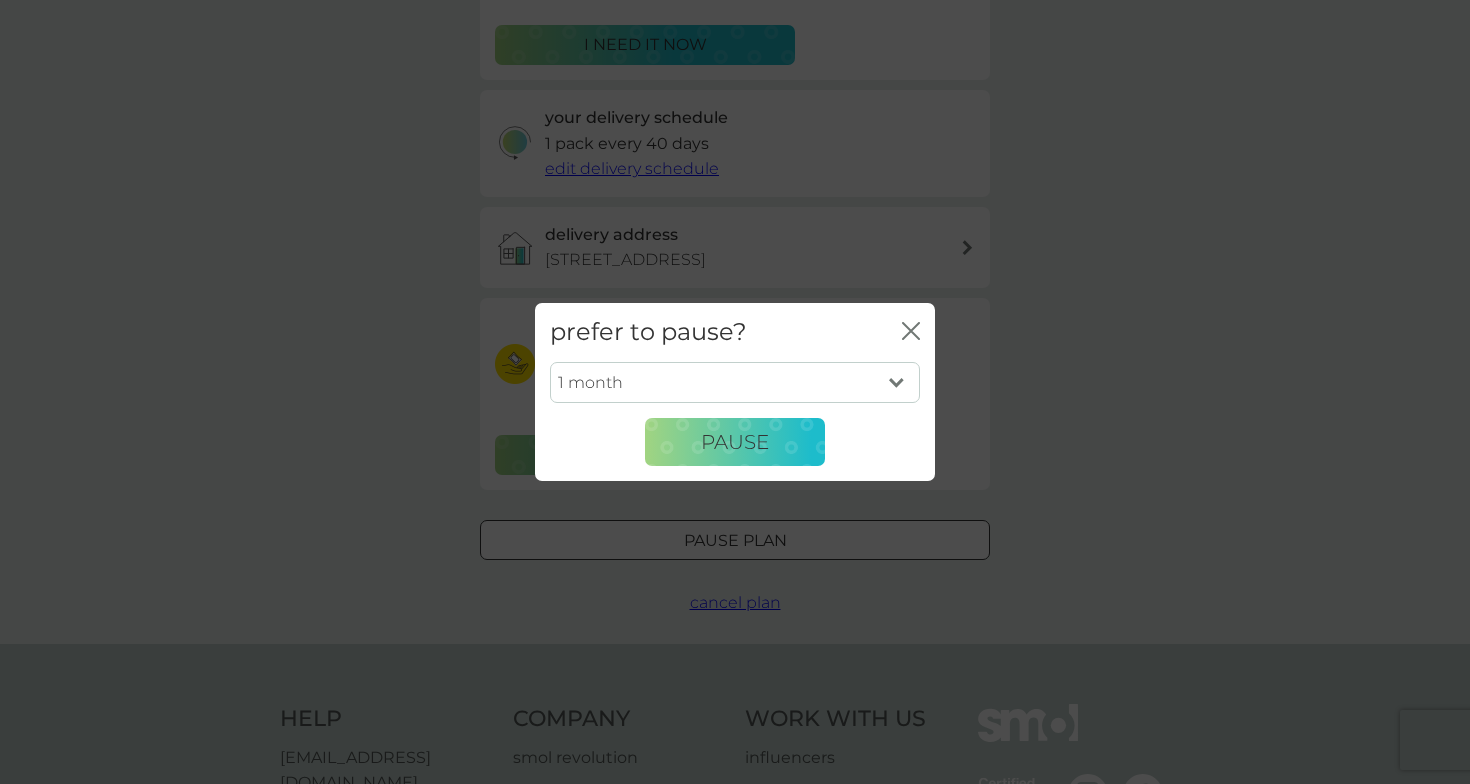 scroll, scrollTop: 403, scrollLeft: 0, axis: vertical 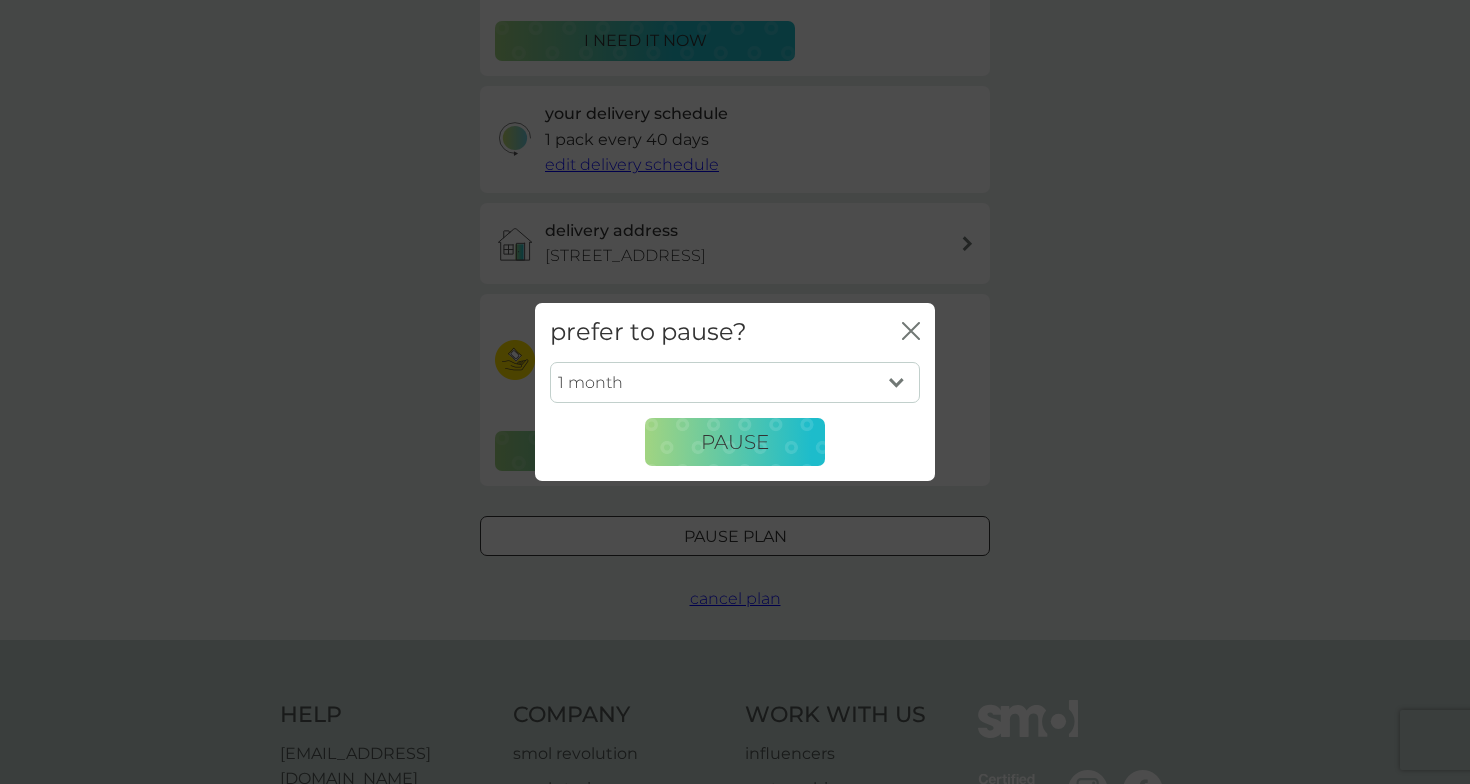 select on "6" 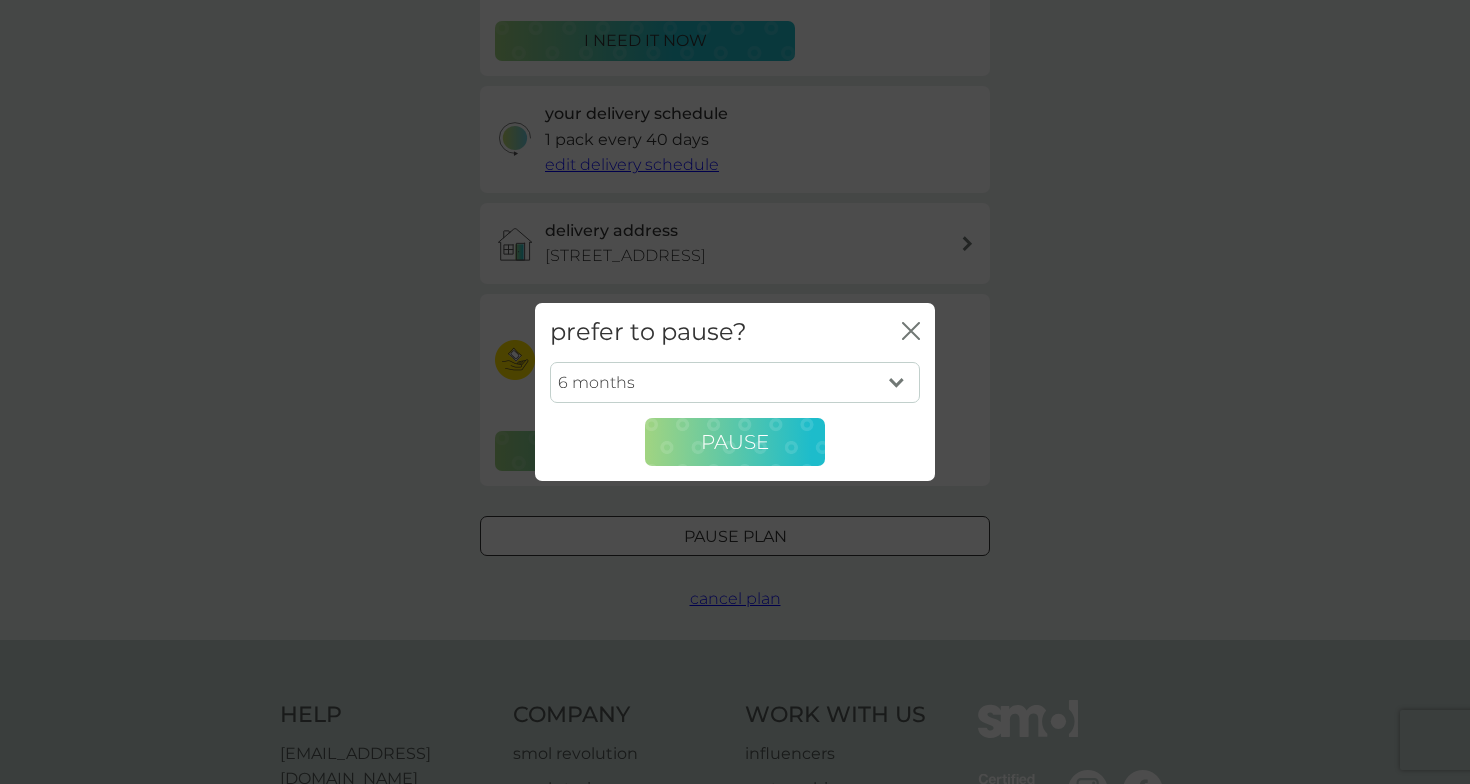 click on "Pause" at bounding box center [735, 442] 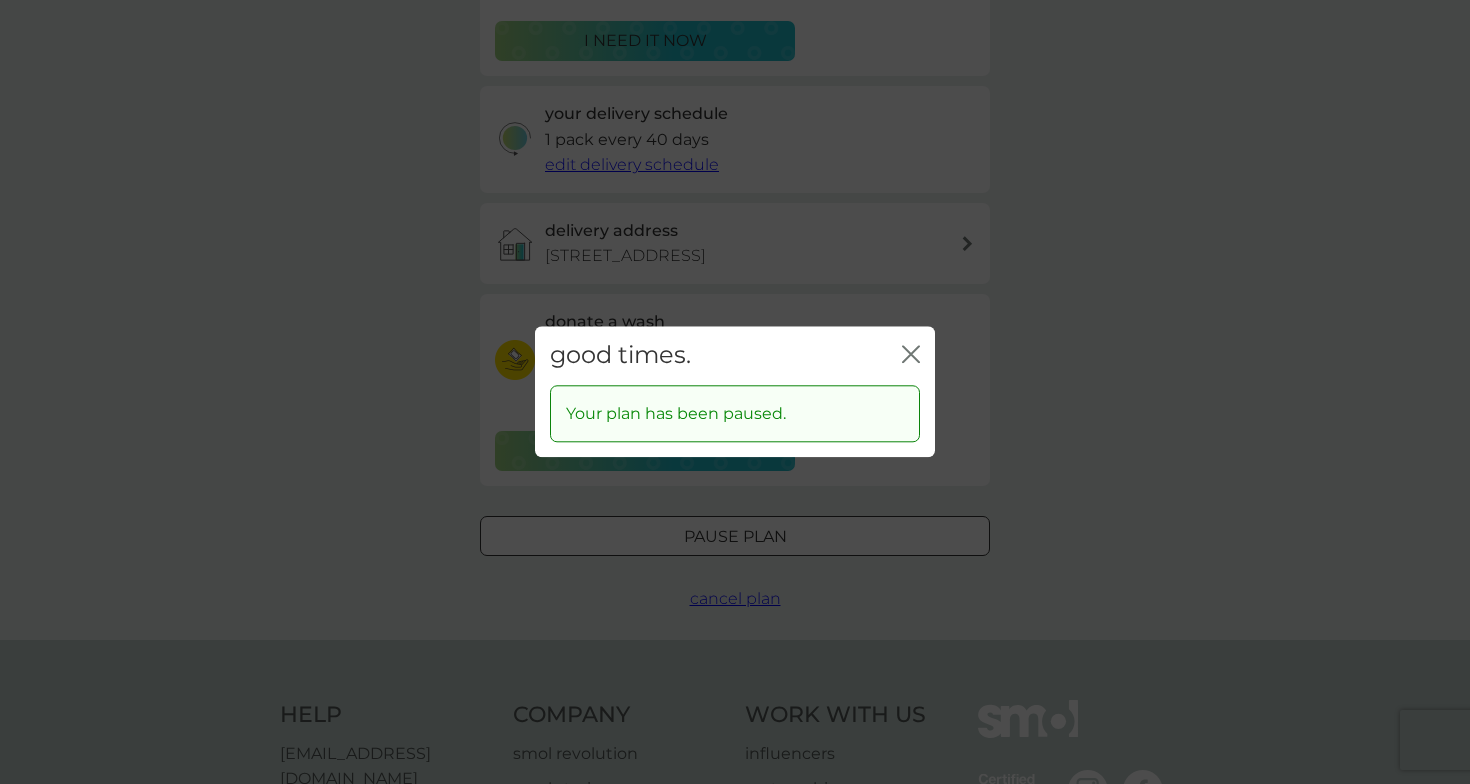 click on "close" 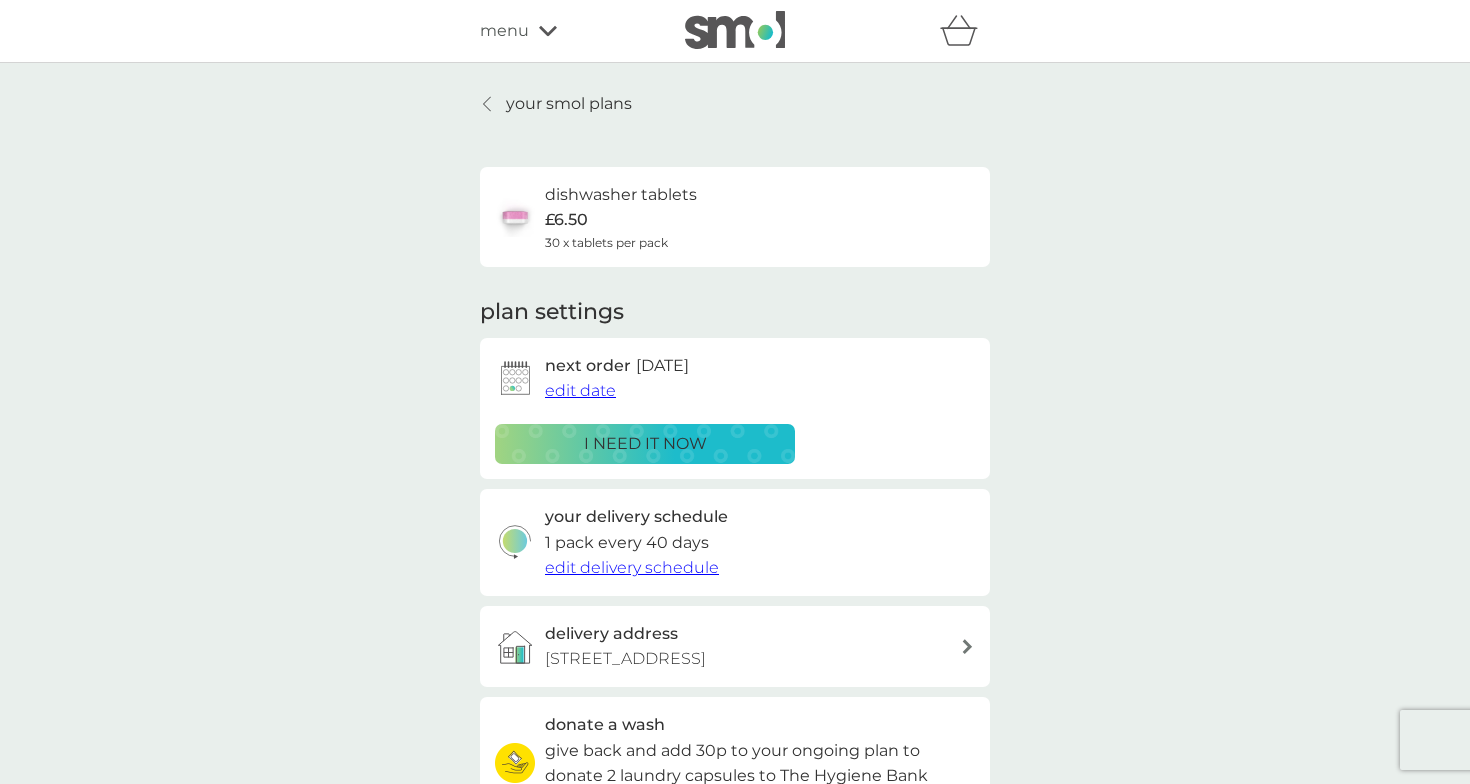 scroll, scrollTop: 0, scrollLeft: 0, axis: both 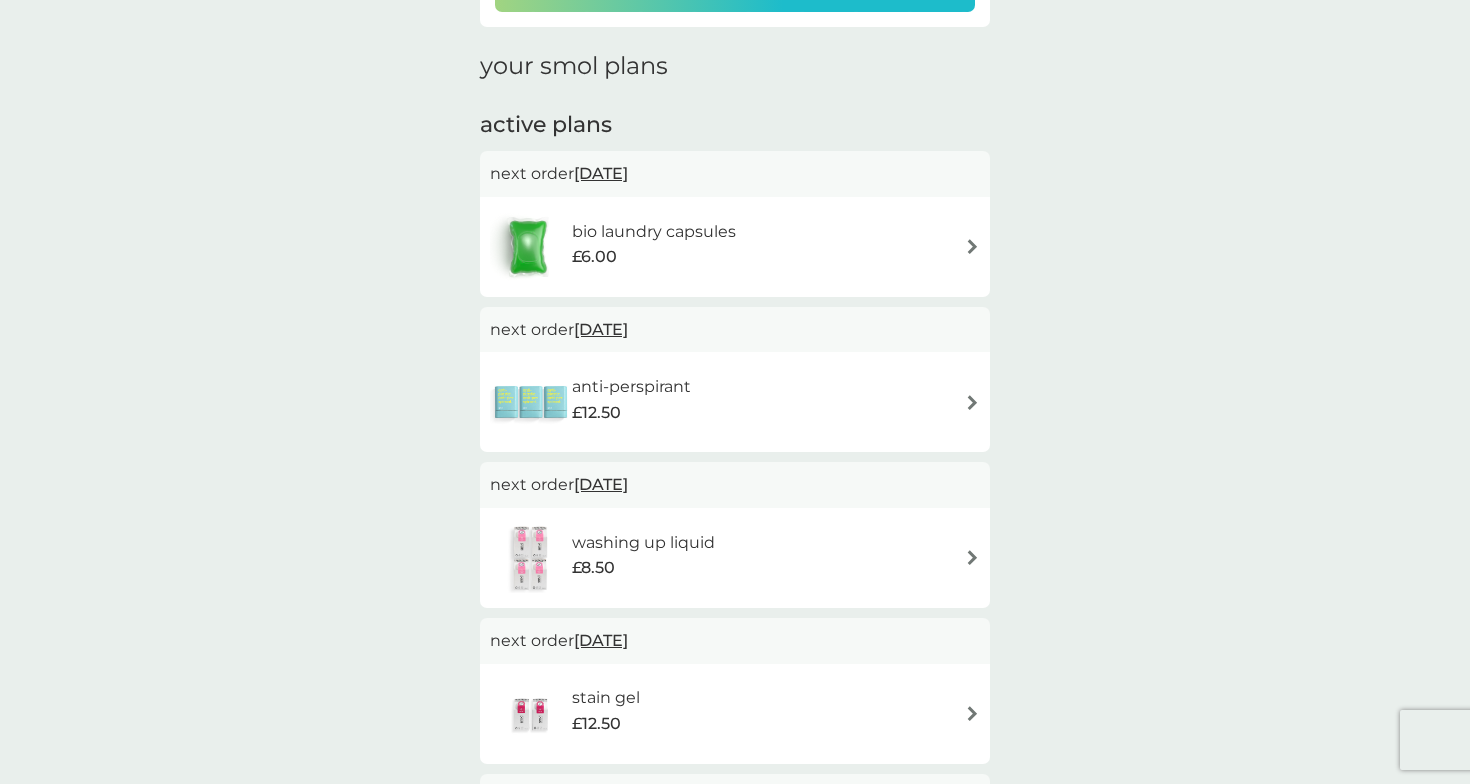 click on "£12.50" at bounding box center [631, 413] 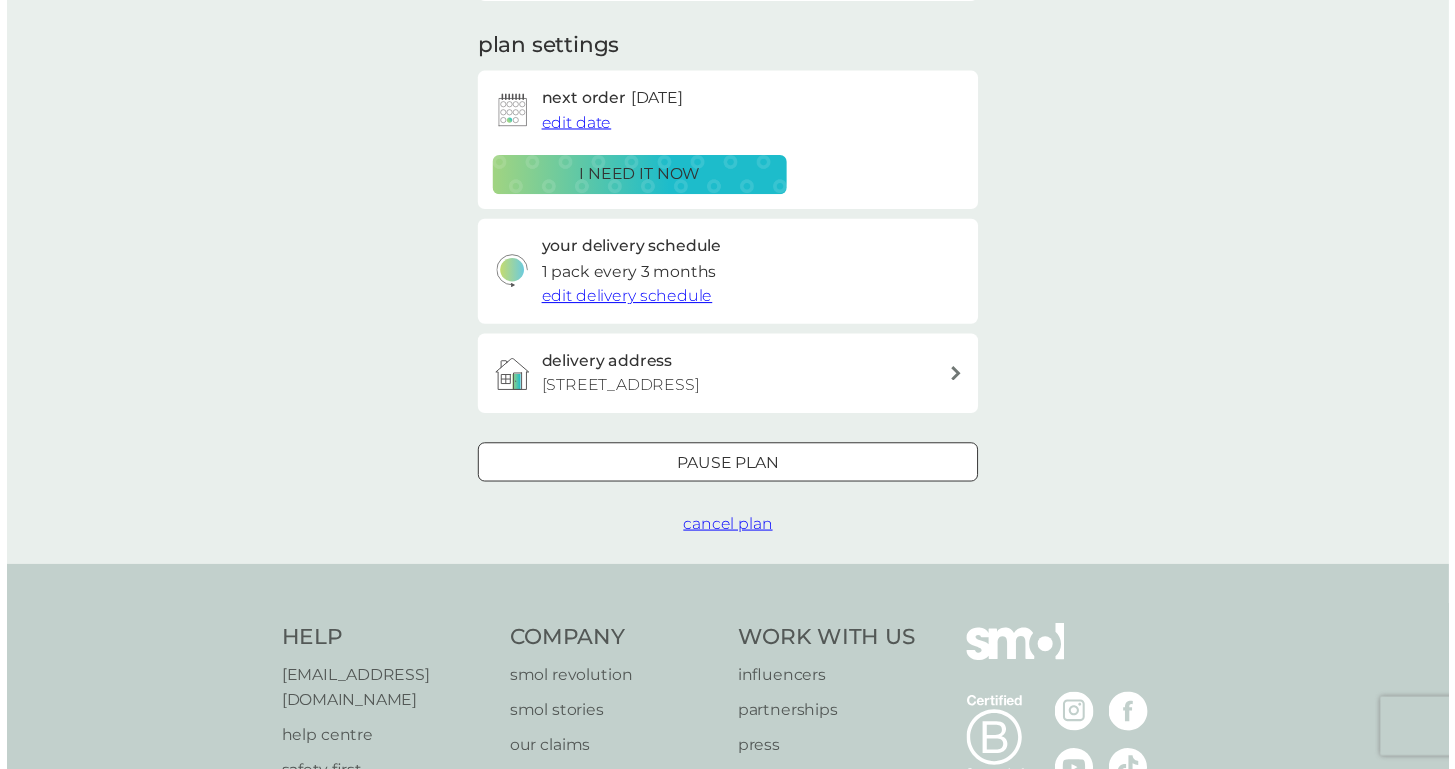 scroll, scrollTop: 0, scrollLeft: 0, axis: both 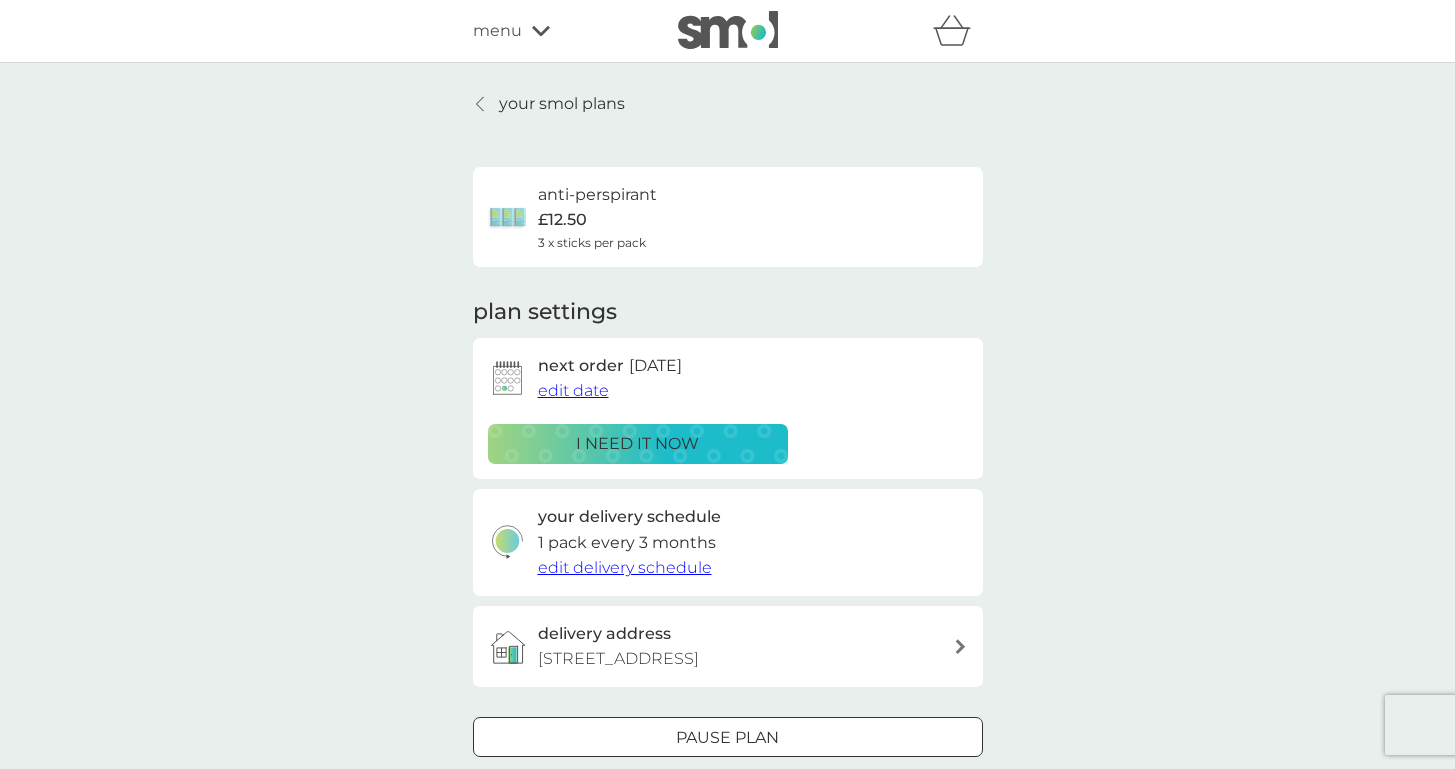 click on "edit date" at bounding box center (573, 390) 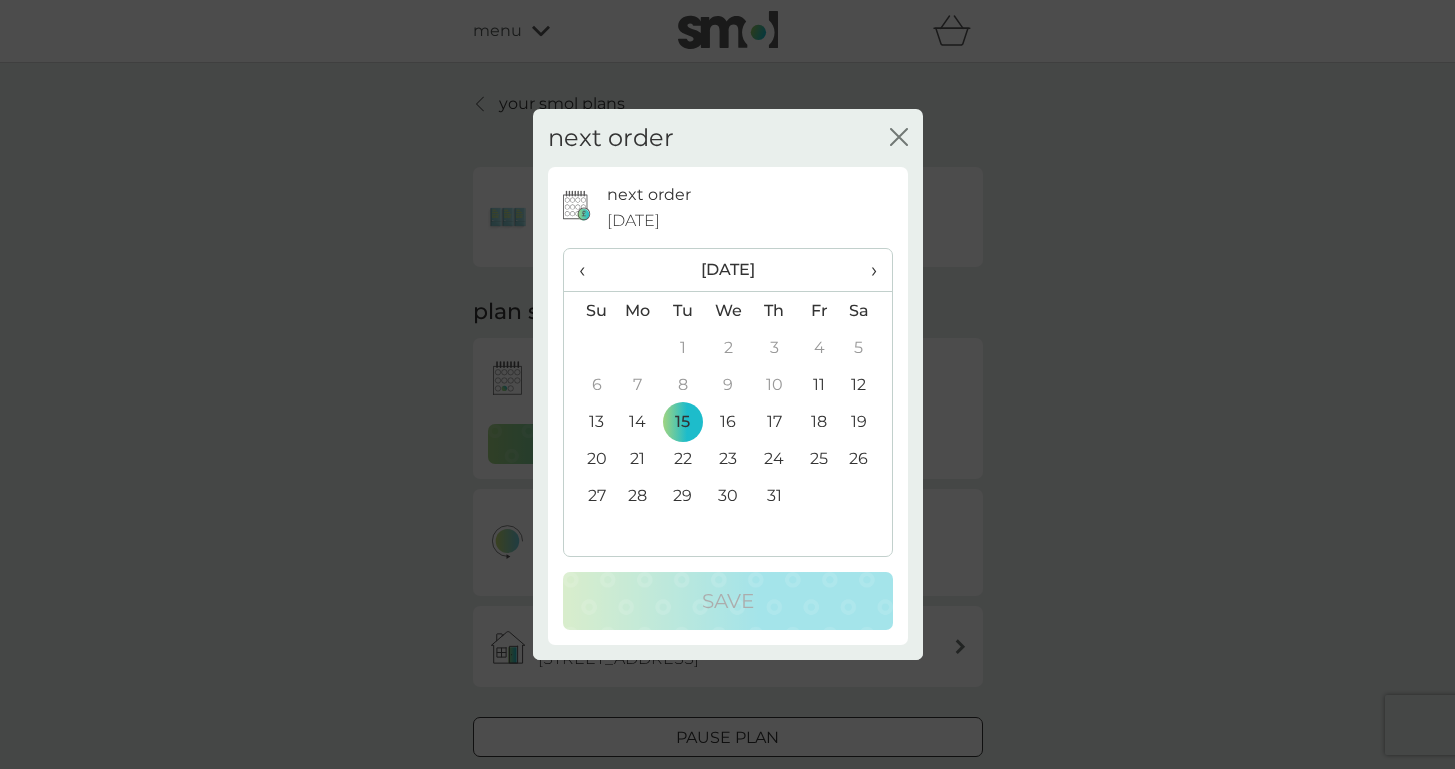 click on "›" at bounding box center [866, 270] 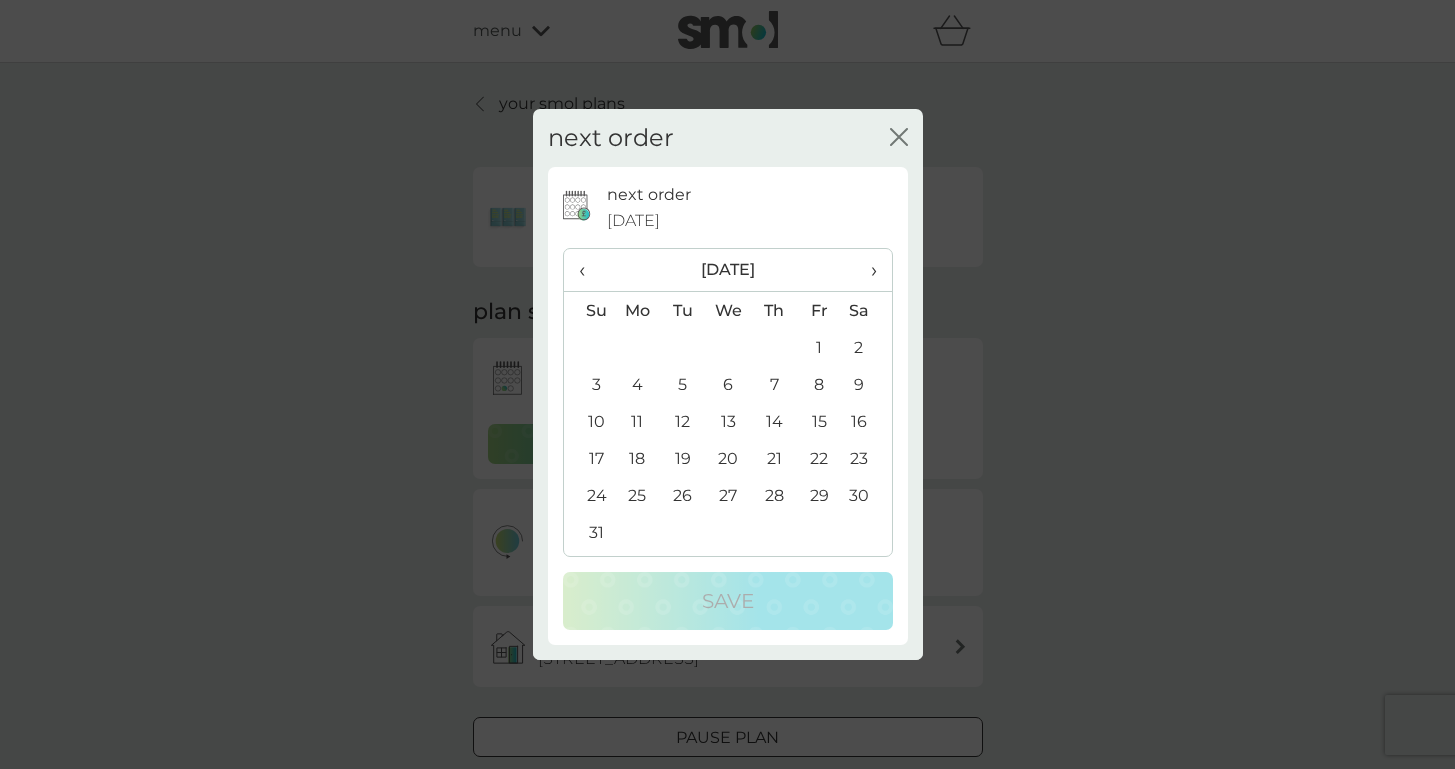 click on "5" at bounding box center [682, 384] 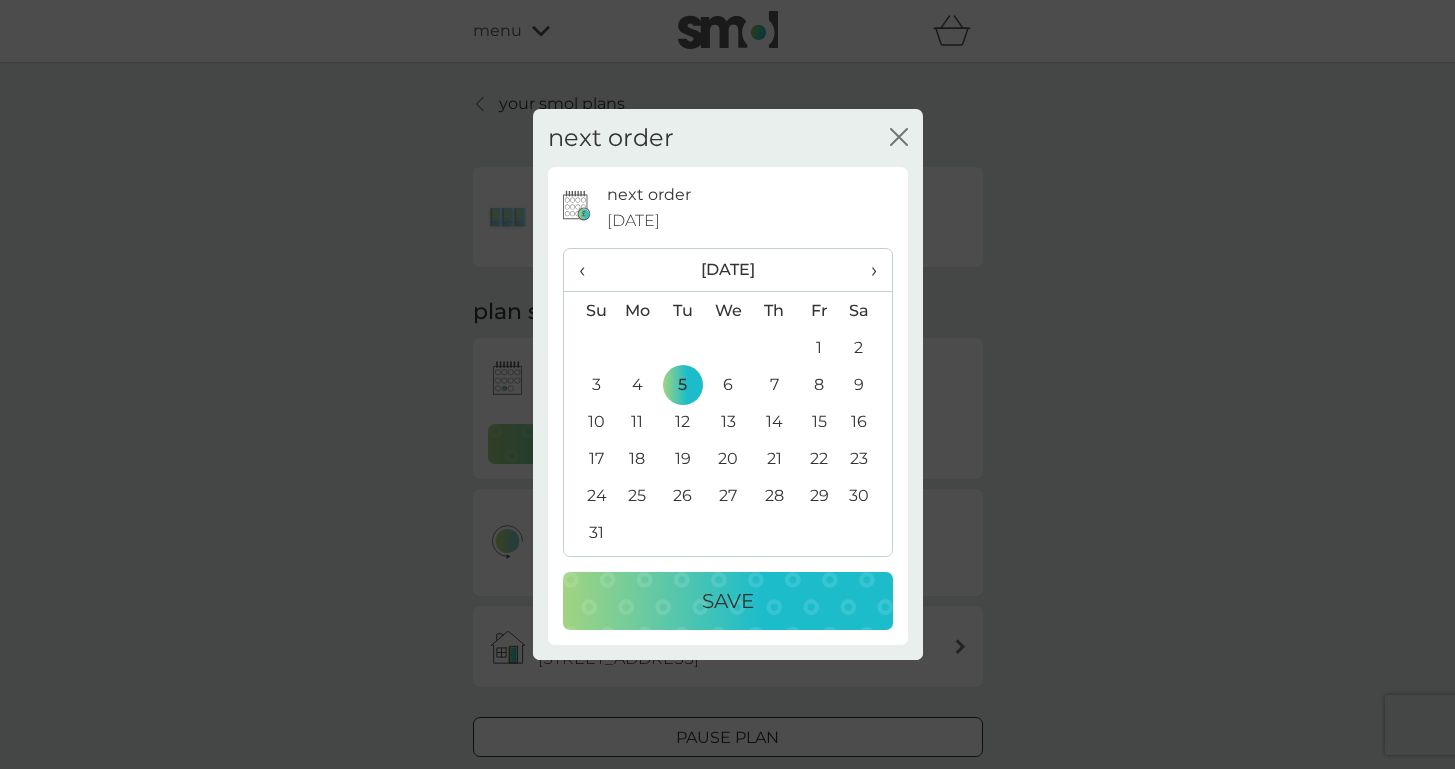 click on "Save" at bounding box center [728, 601] 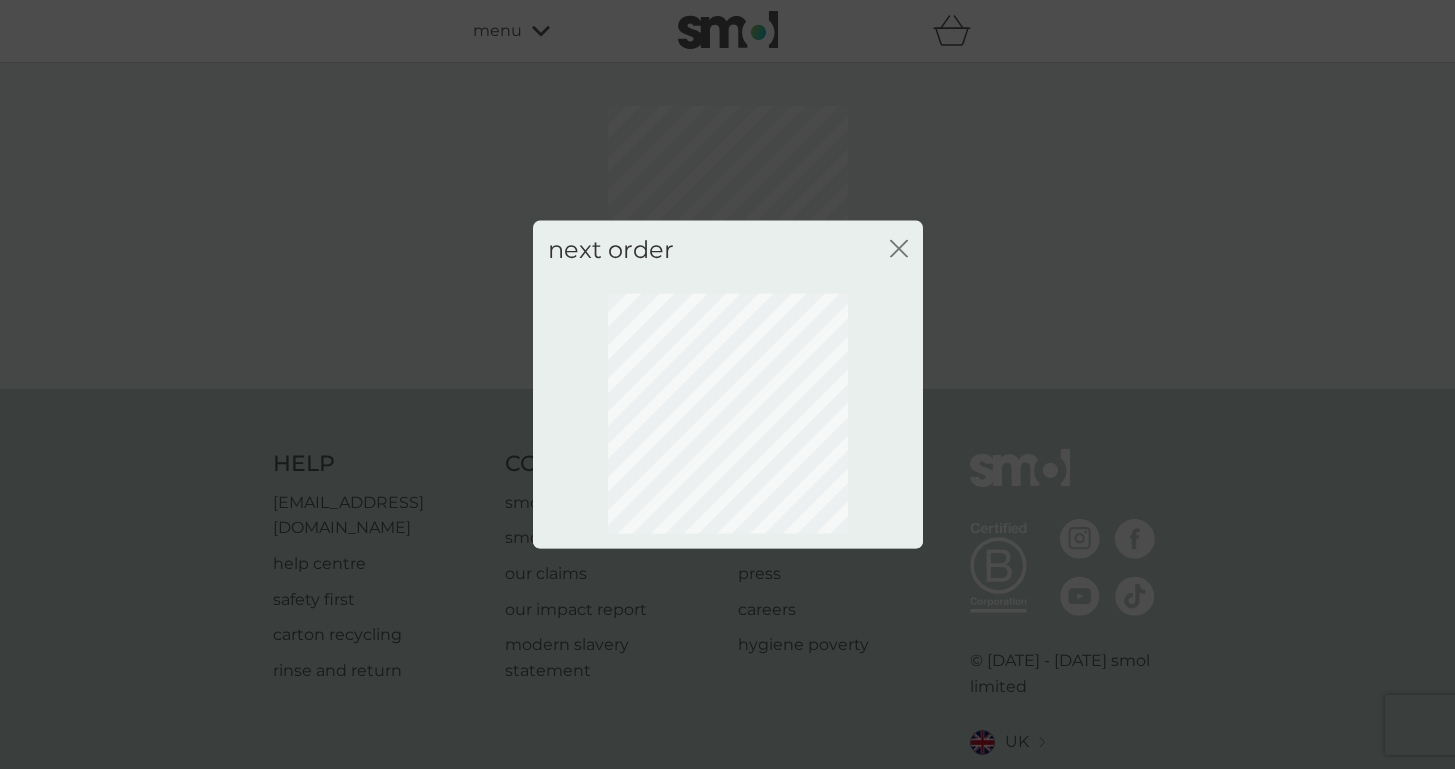 click on "close" 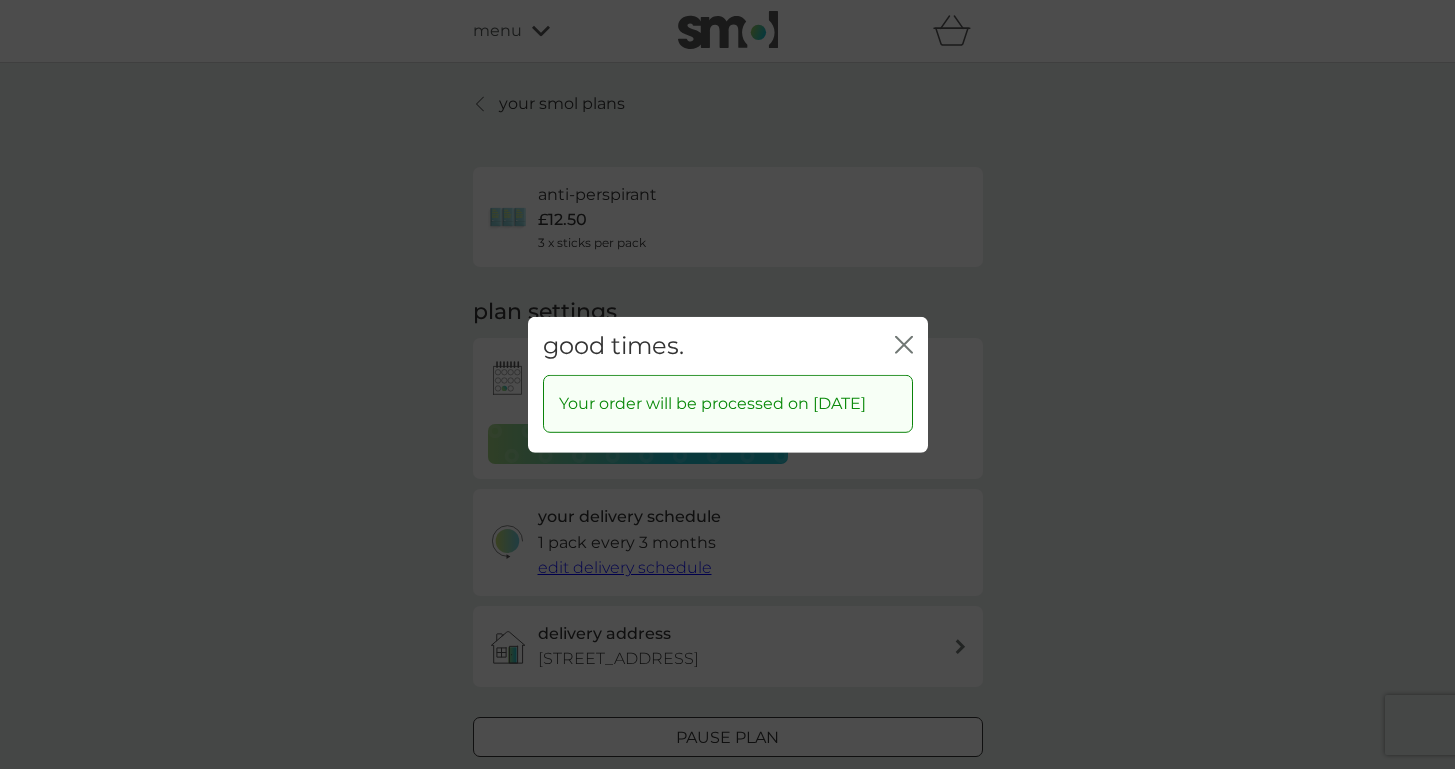 click on "close" at bounding box center (904, 345) 